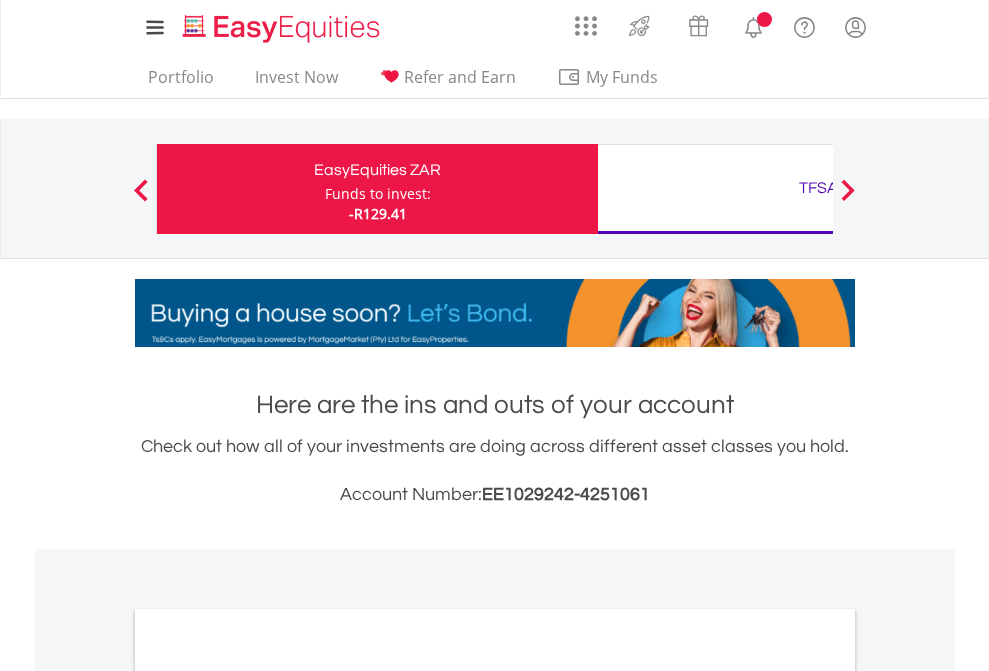 scroll, scrollTop: 0, scrollLeft: 0, axis: both 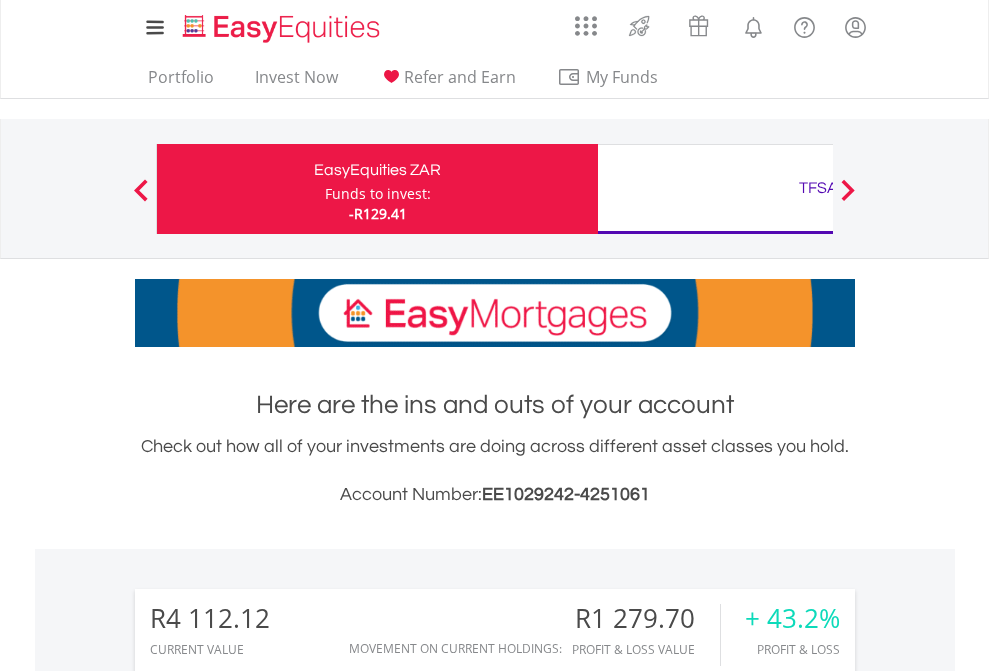 click on "Funds to invest:" at bounding box center (378, 194) 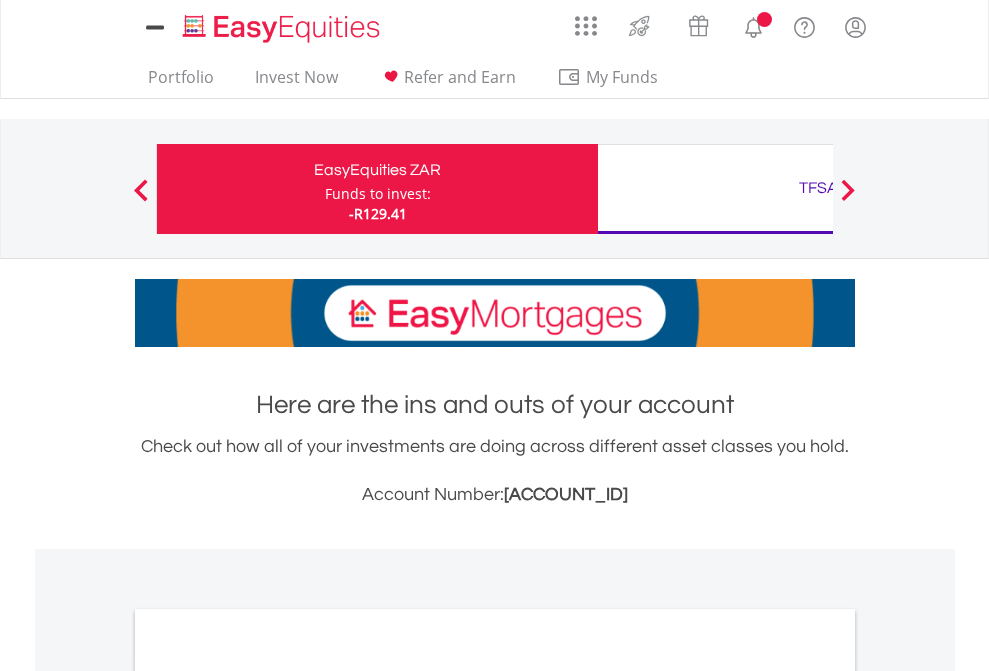 scroll, scrollTop: 0, scrollLeft: 0, axis: both 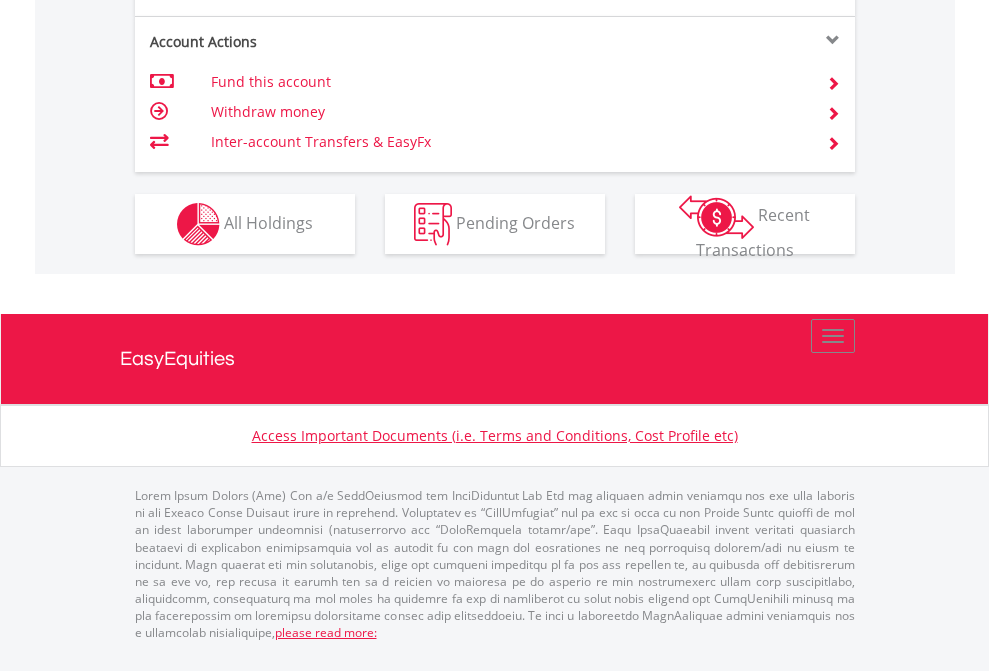 click on "Investment types" at bounding box center [706, -337] 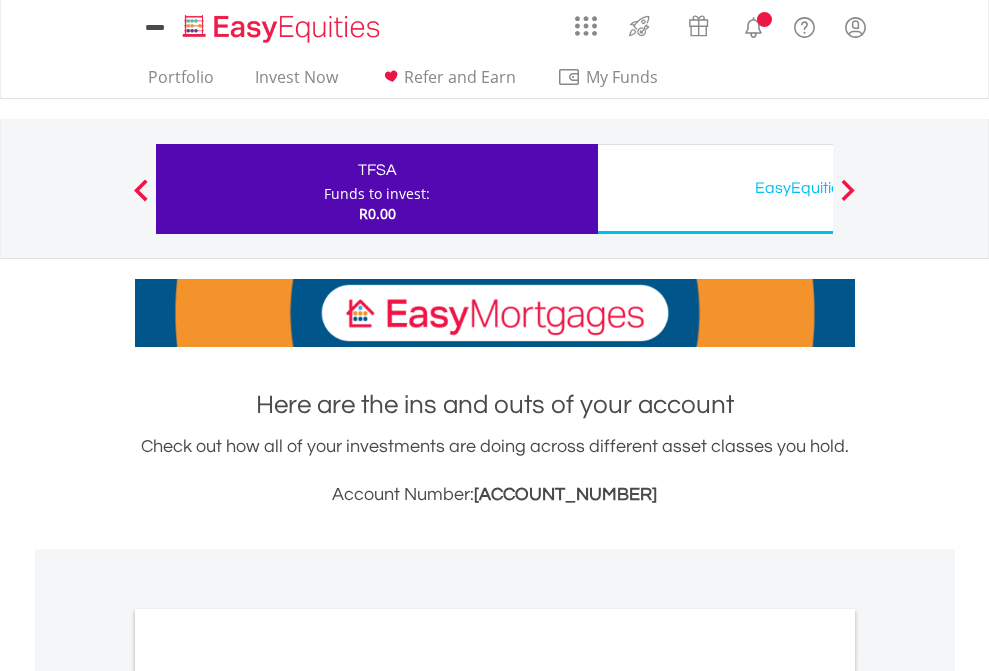 scroll, scrollTop: 0, scrollLeft: 0, axis: both 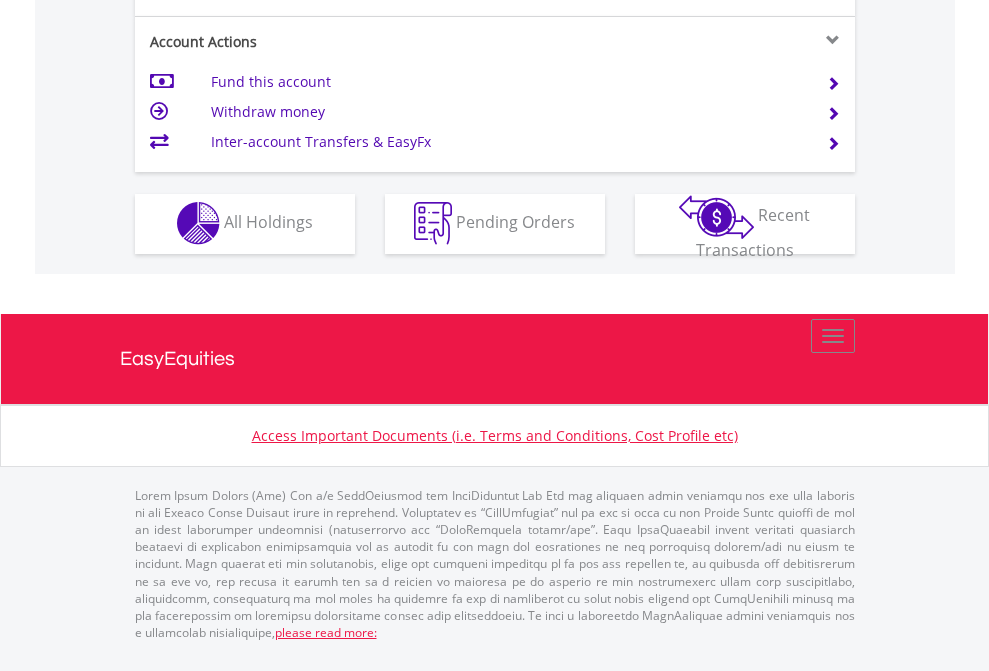 click on "Investment types" at bounding box center [706, -353] 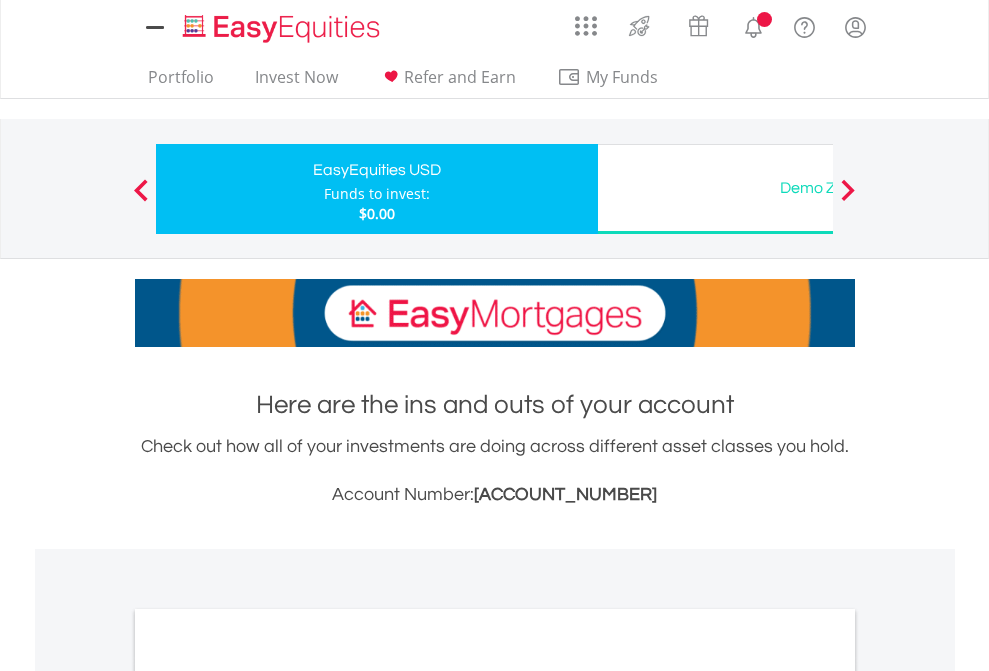 scroll, scrollTop: 0, scrollLeft: 0, axis: both 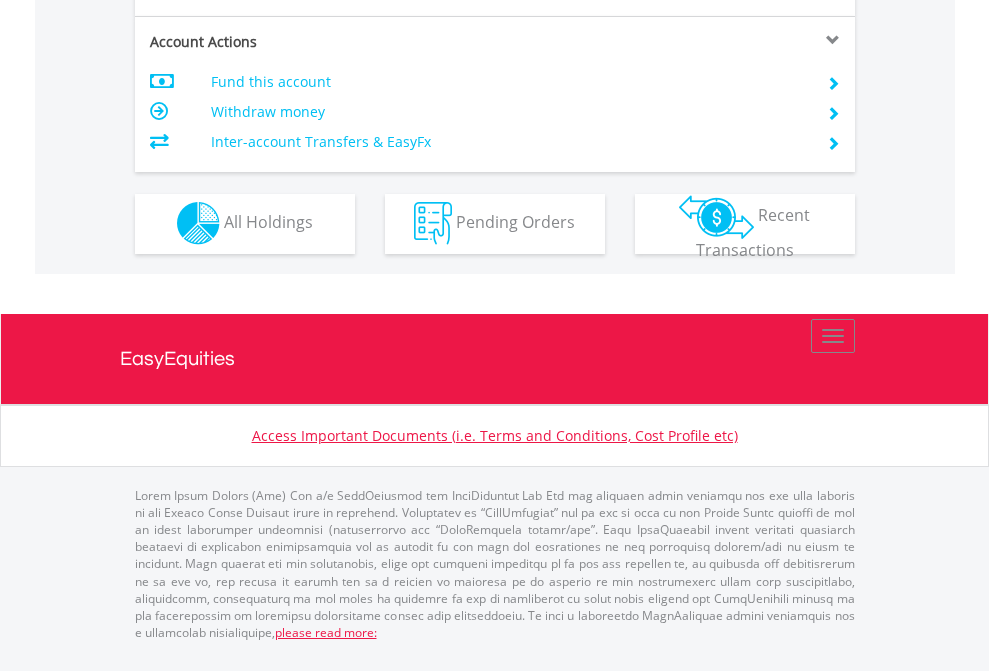 click on "Investment types" at bounding box center (706, -353) 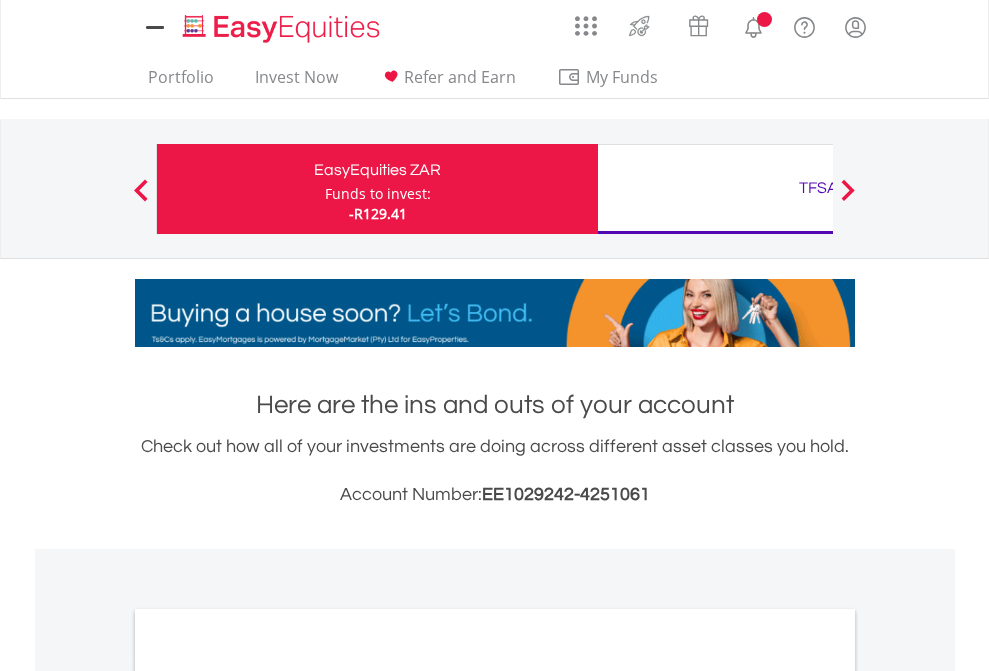 scroll, scrollTop: 1202, scrollLeft: 0, axis: vertical 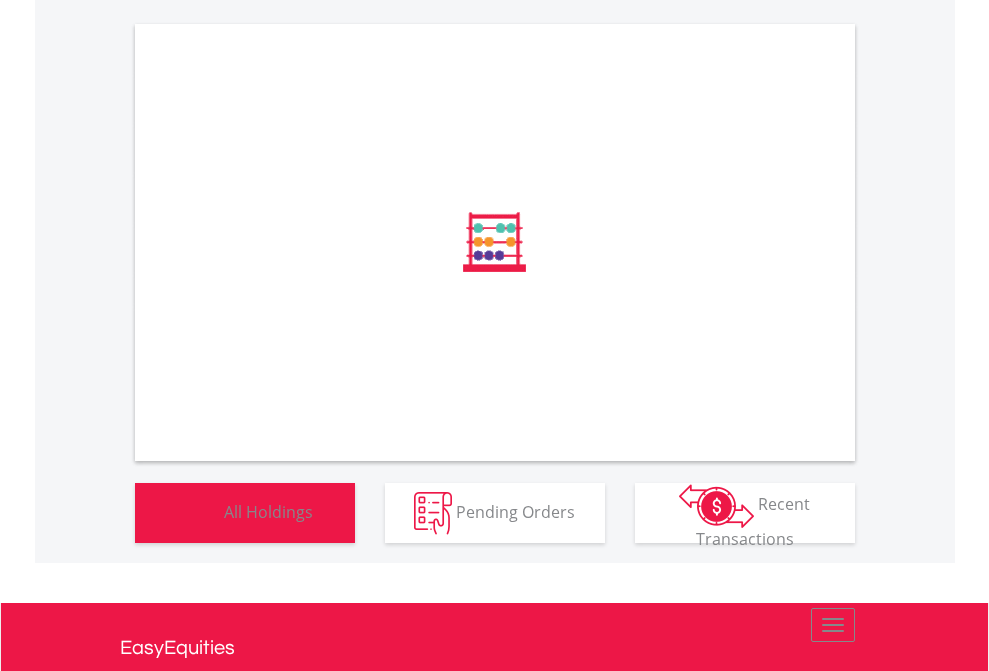 click on "All Holdings" at bounding box center (268, 511) 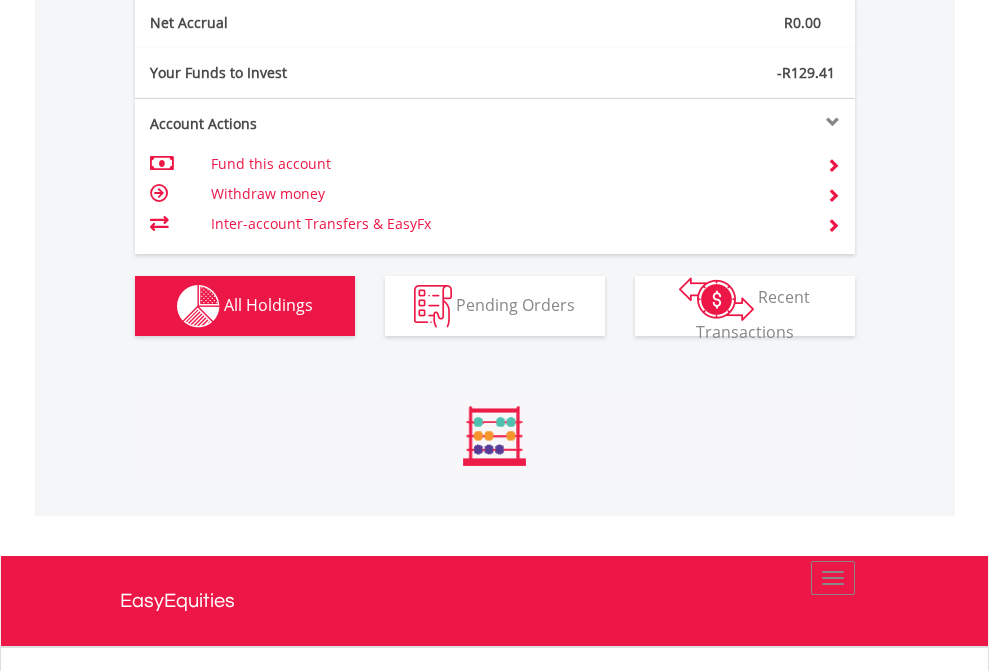 scroll, scrollTop: 999808, scrollLeft: 999687, axis: both 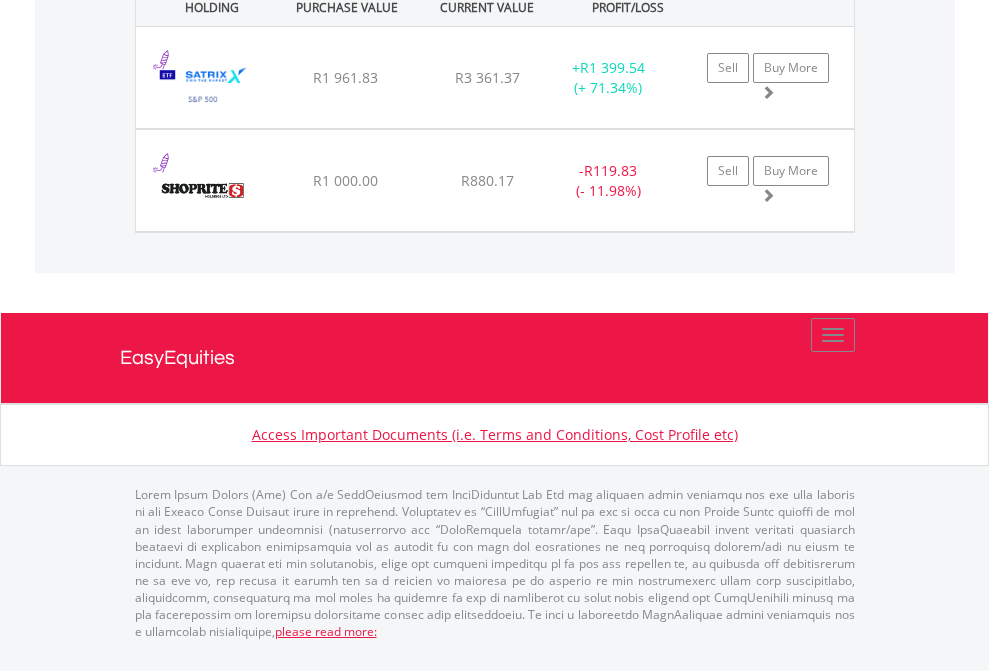 click on "TFSA" at bounding box center (818, -1482) 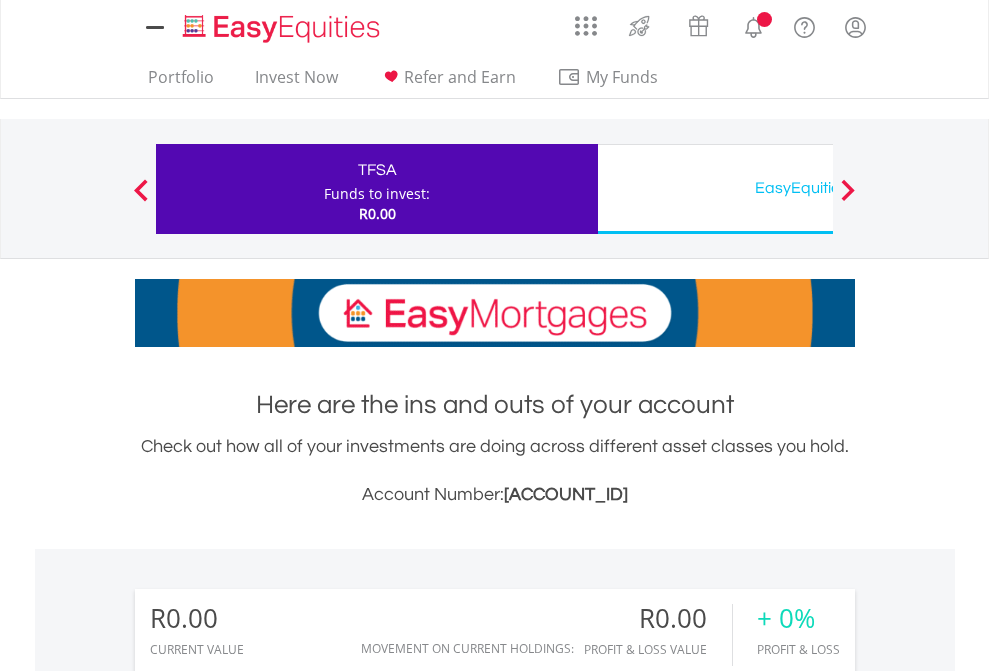 click on "All Holdings" at bounding box center (268, 1442) 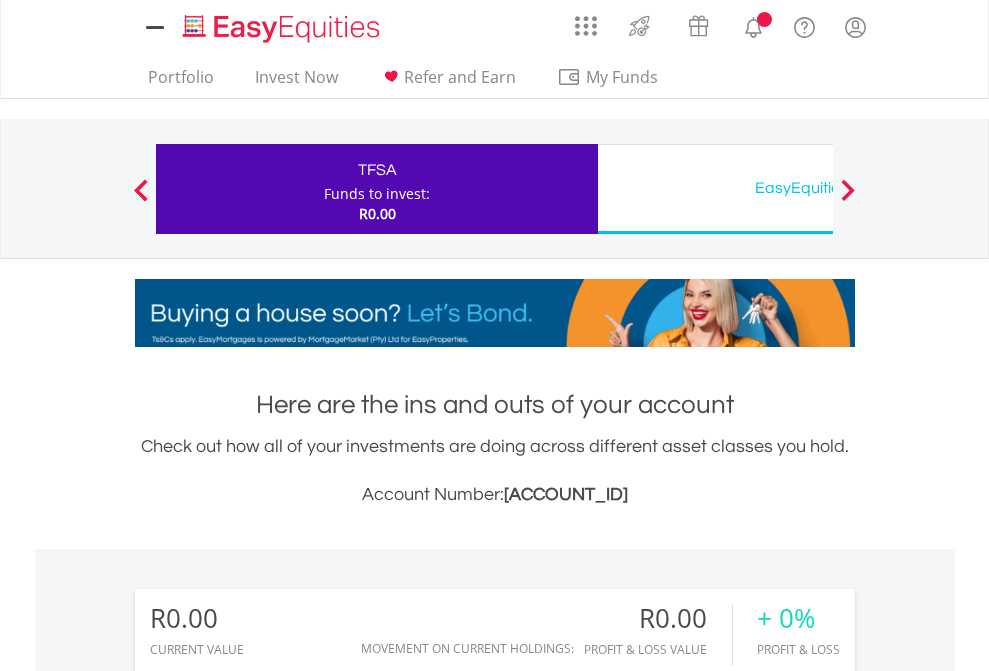 scroll, scrollTop: 1486, scrollLeft: 0, axis: vertical 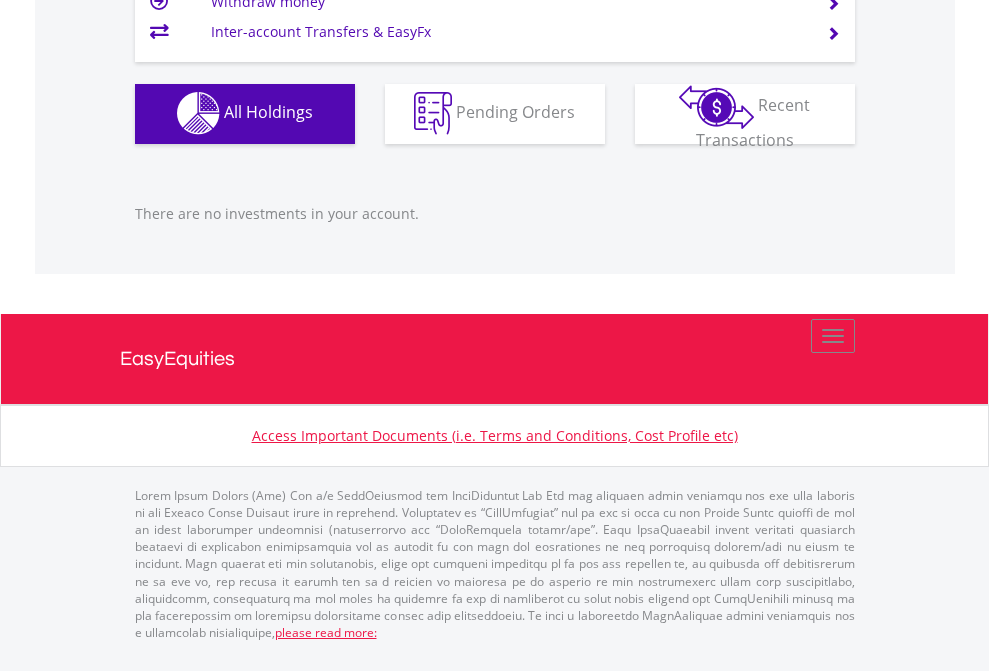 click on "EasyEquities USD" at bounding box center [818, -1142] 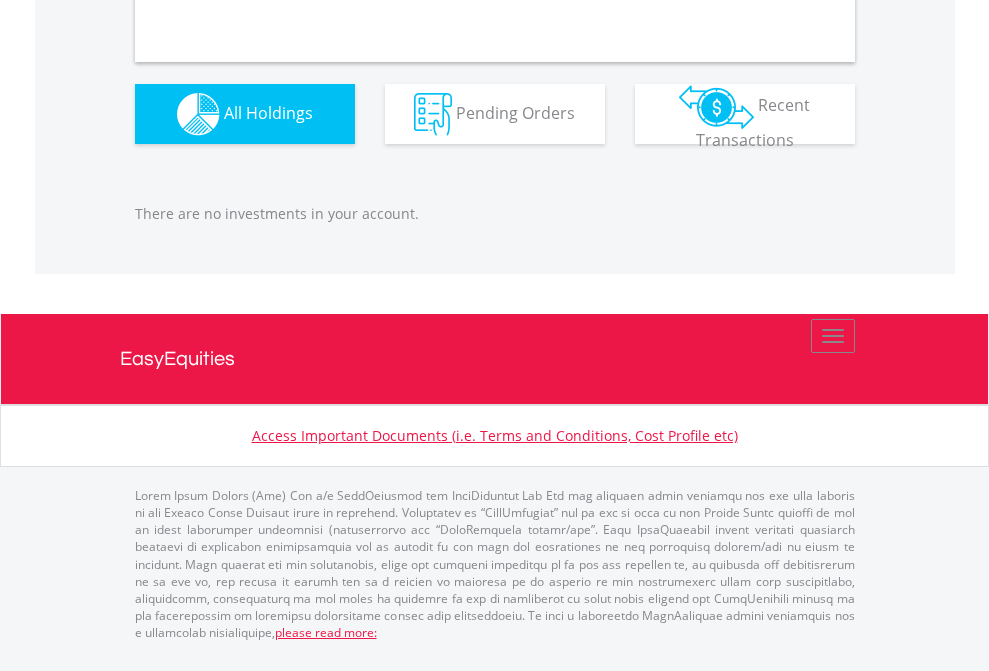 scroll, scrollTop: 1980, scrollLeft: 0, axis: vertical 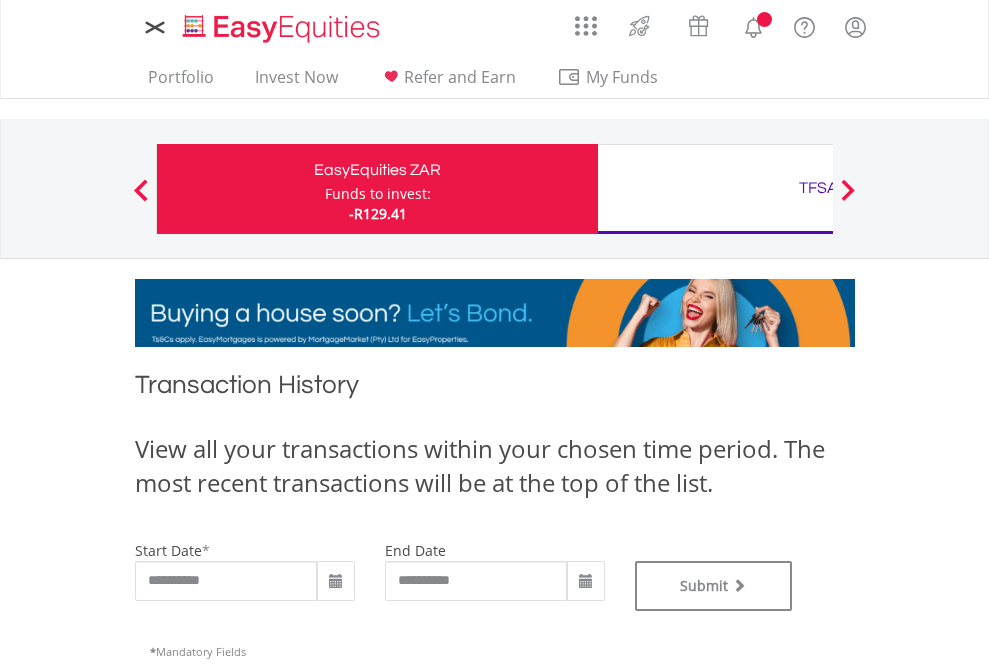 type on "**********" 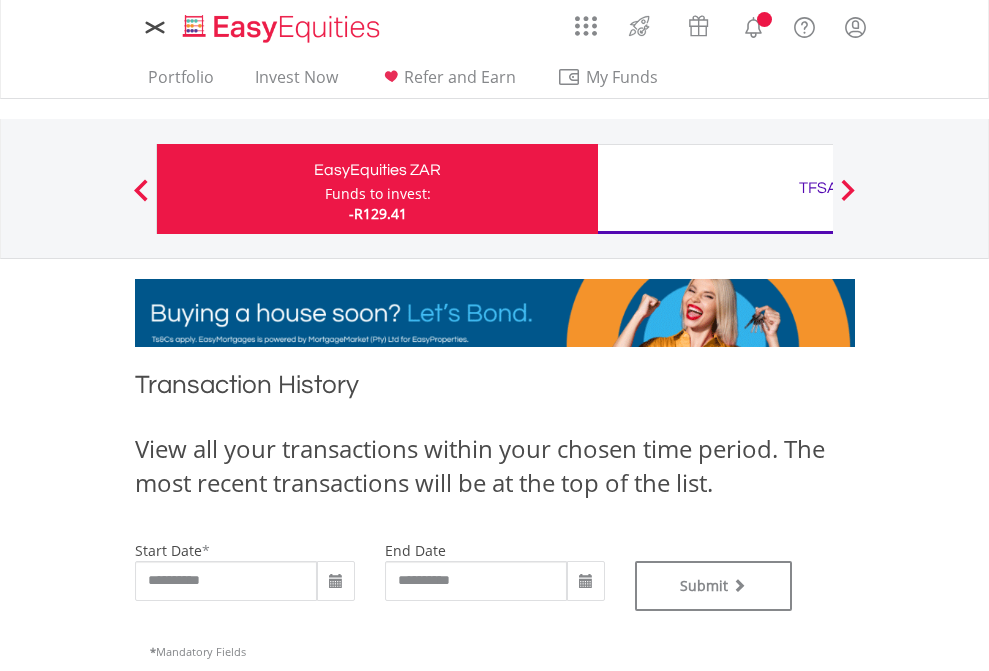type on "**********" 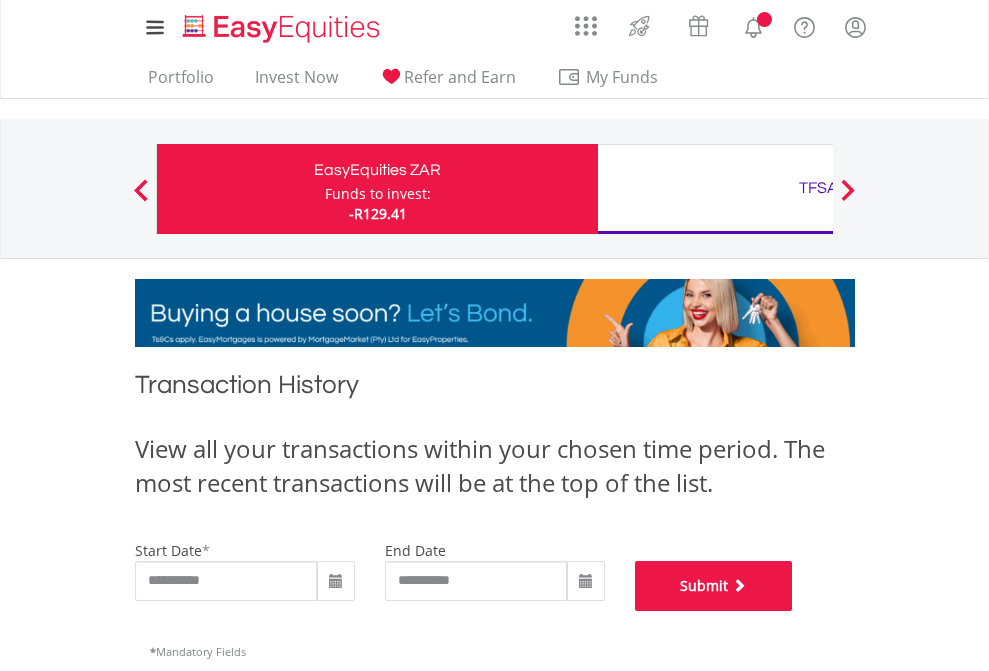 click on "Submit" at bounding box center [714, 586] 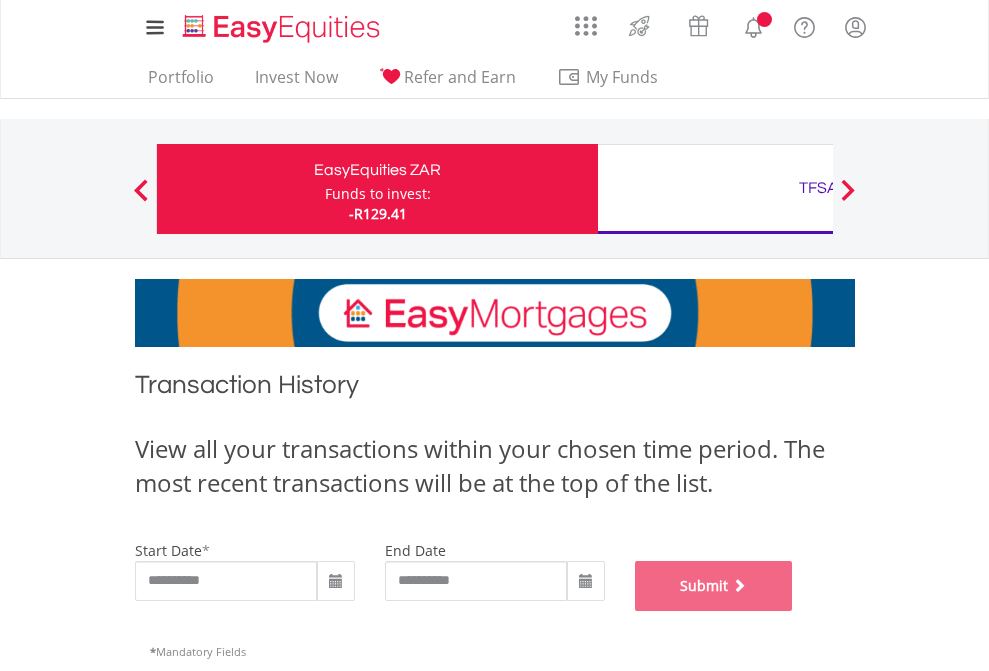 scroll, scrollTop: 811, scrollLeft: 0, axis: vertical 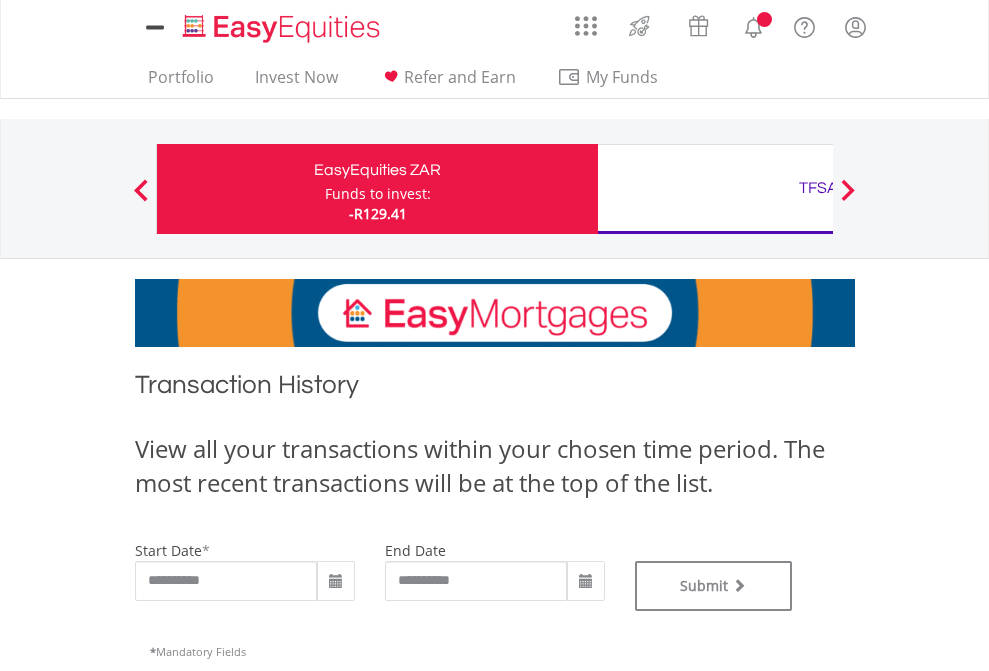 click on "TFSA" at bounding box center (818, 188) 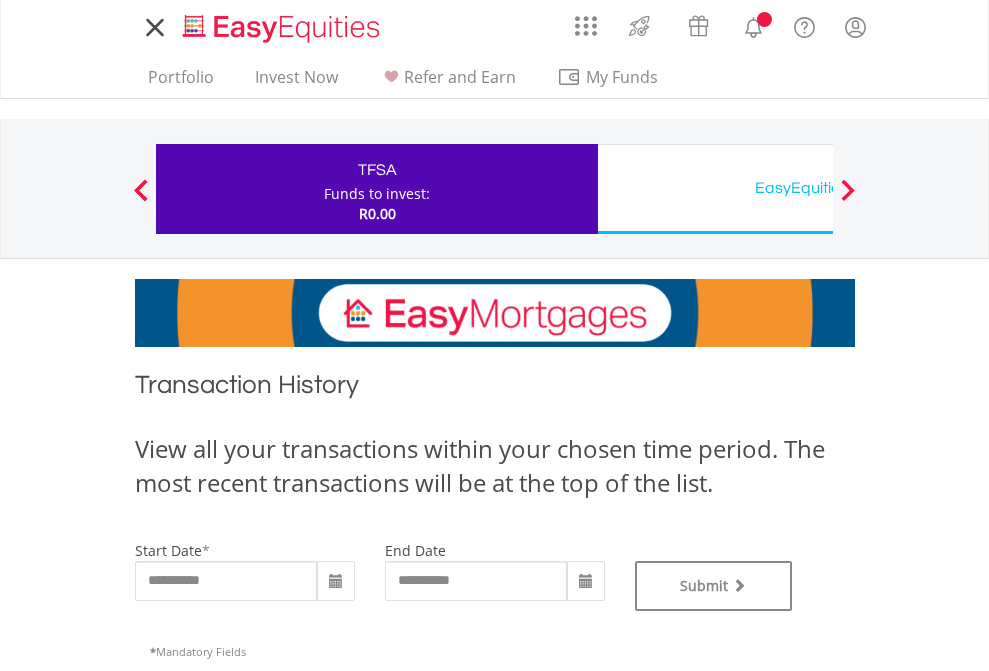 scroll, scrollTop: 0, scrollLeft: 0, axis: both 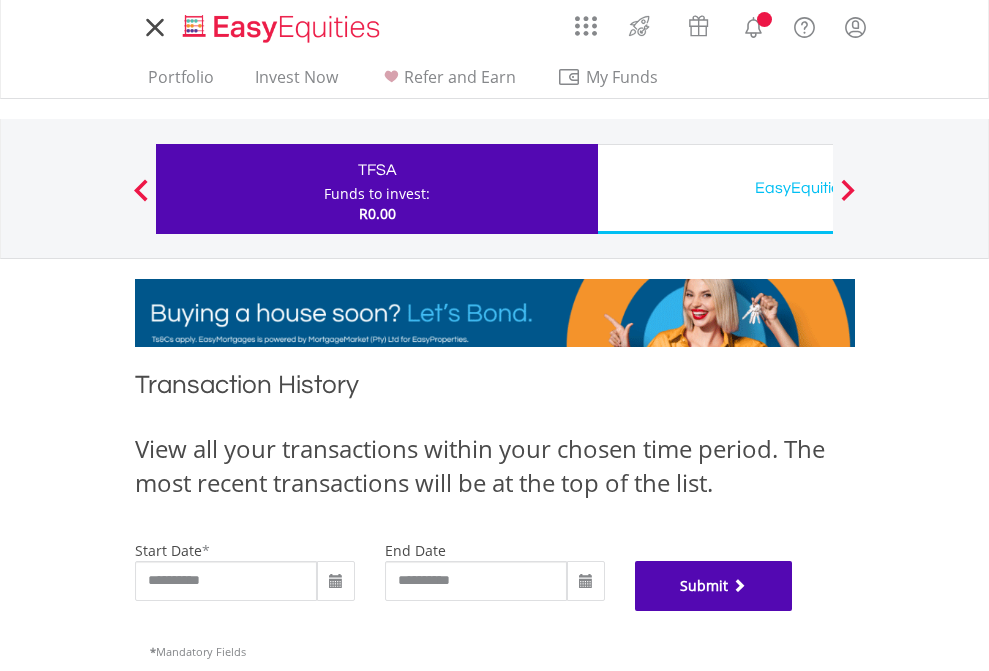 click on "Submit" at bounding box center [714, 586] 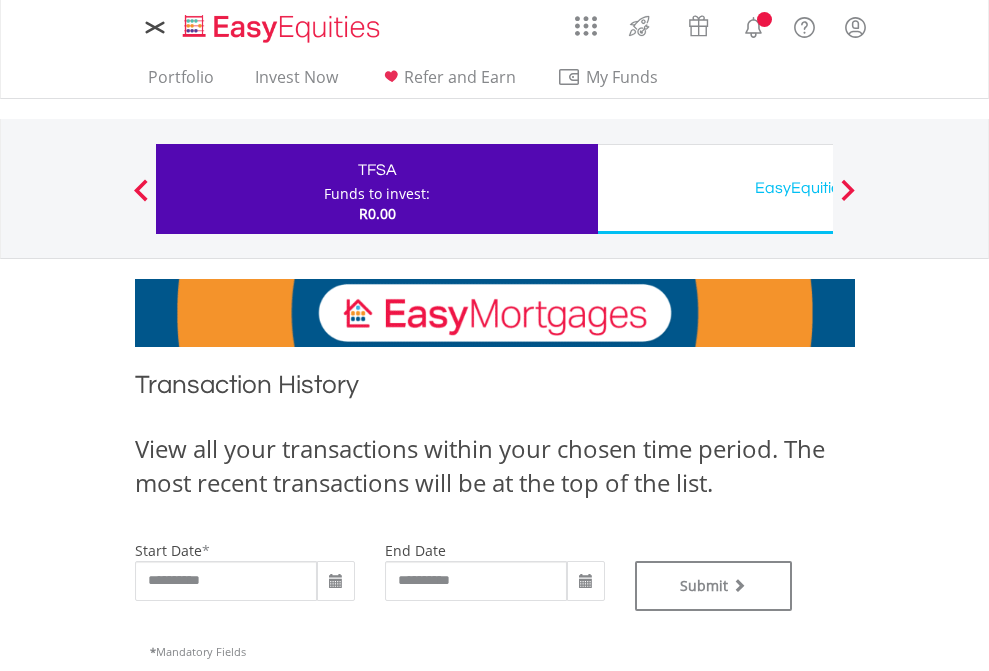 scroll, scrollTop: 0, scrollLeft: 0, axis: both 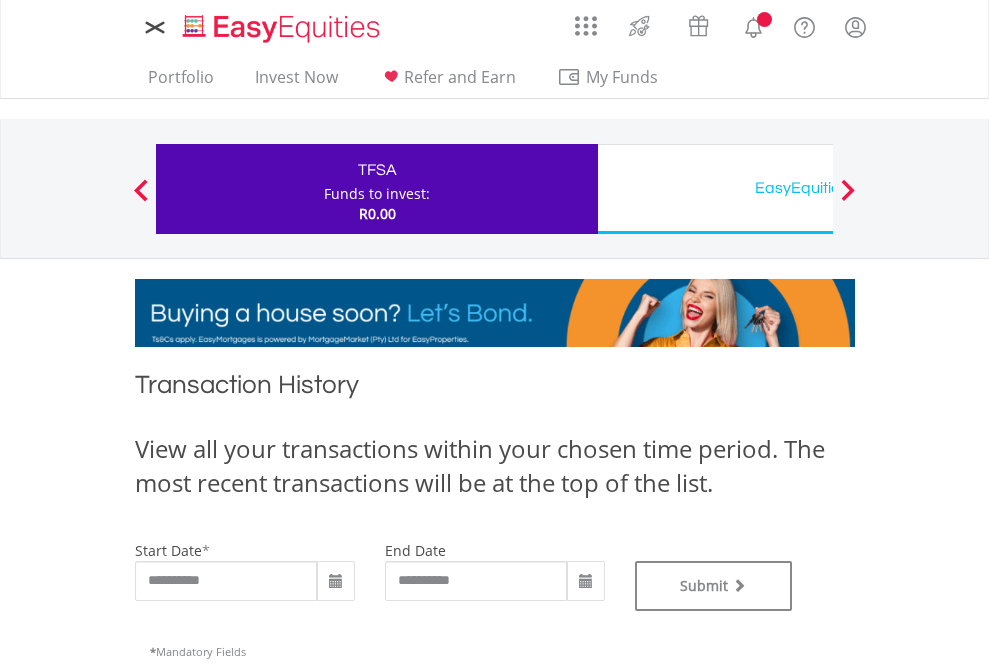 click on "EasyEquities USD" at bounding box center [818, 188] 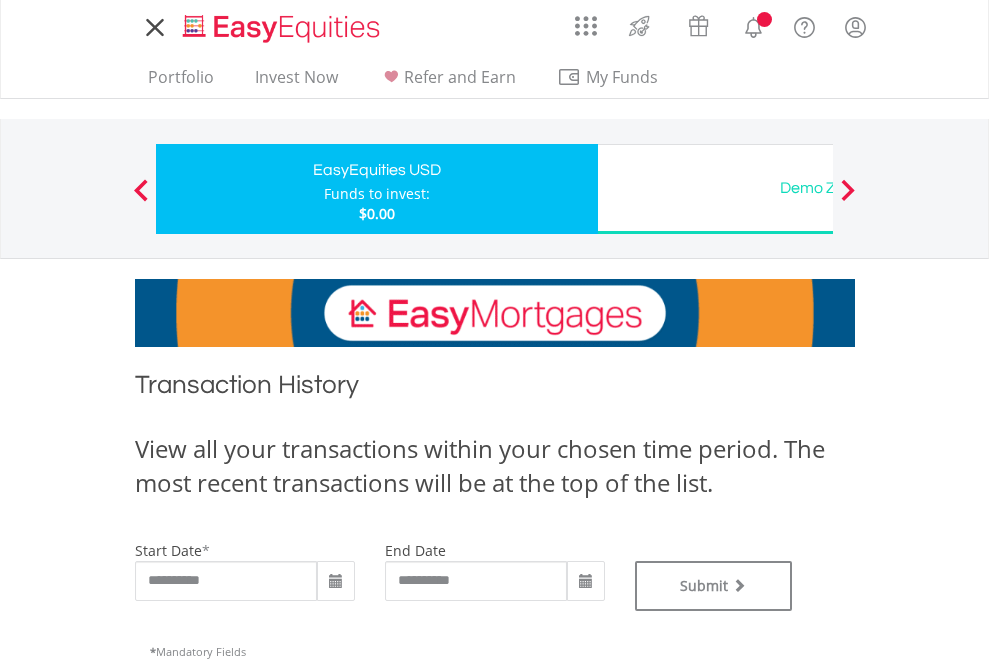 scroll, scrollTop: 0, scrollLeft: 0, axis: both 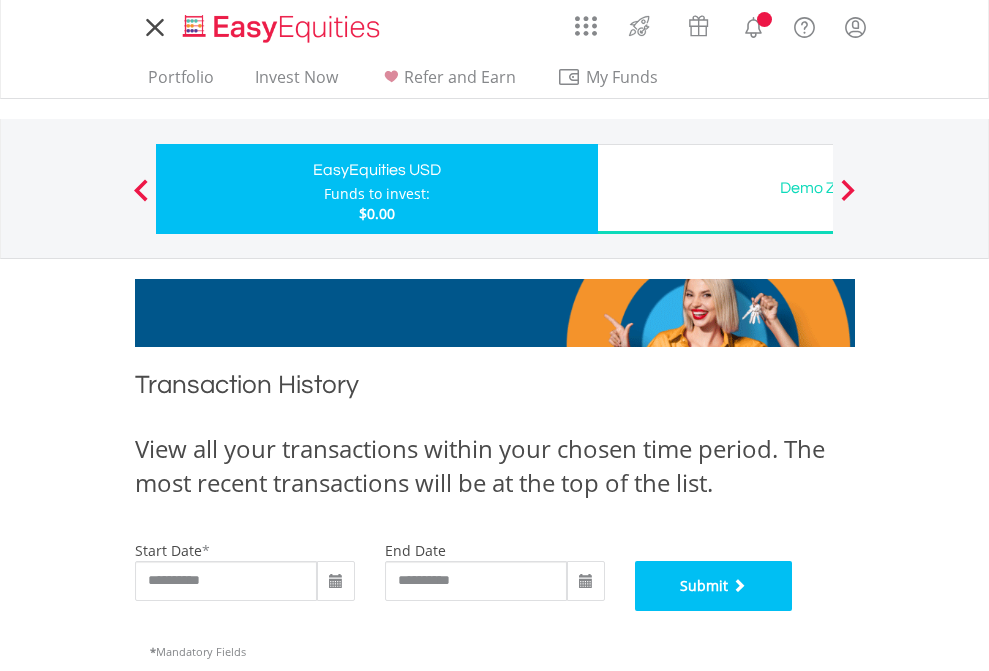 click on "Submit" at bounding box center [714, 586] 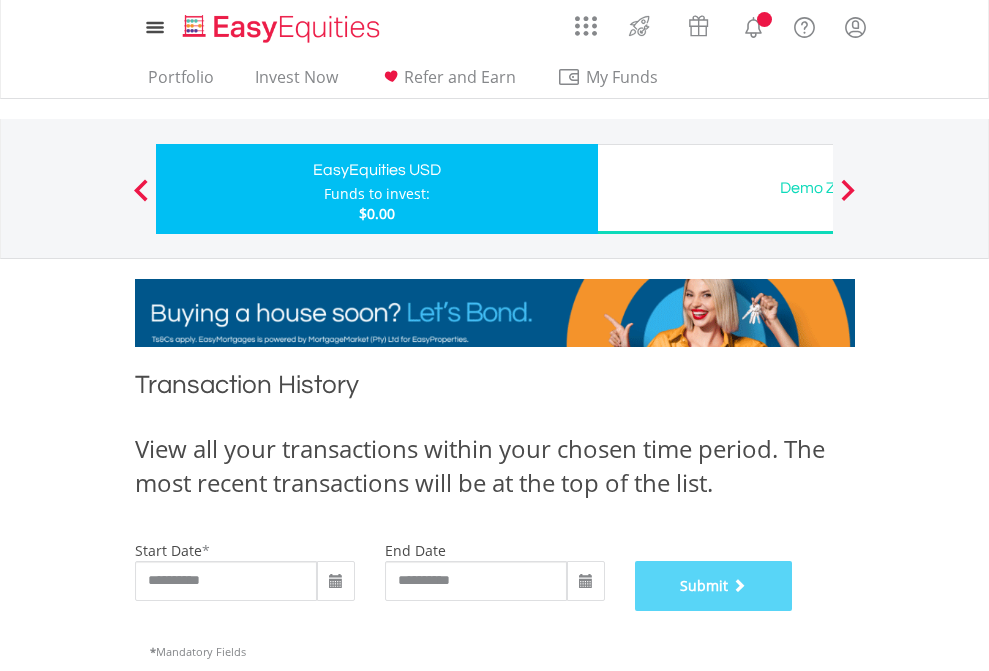 scroll, scrollTop: 811, scrollLeft: 0, axis: vertical 